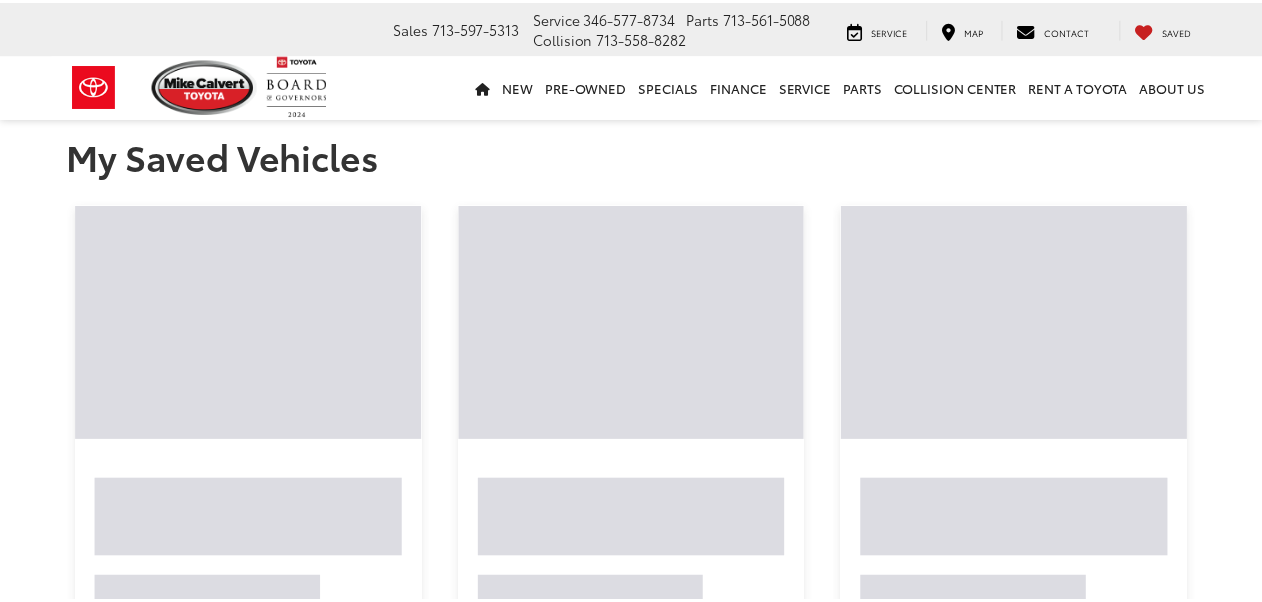 scroll, scrollTop: 0, scrollLeft: 0, axis: both 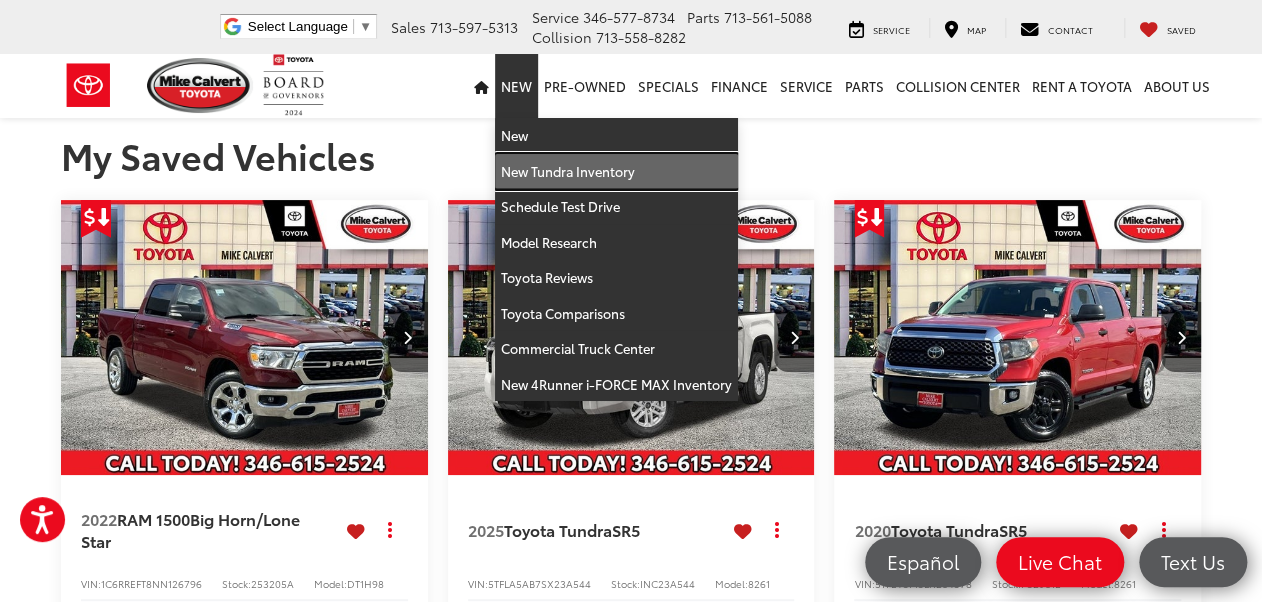 click on "New Tundra Inventory" at bounding box center (616, 172) 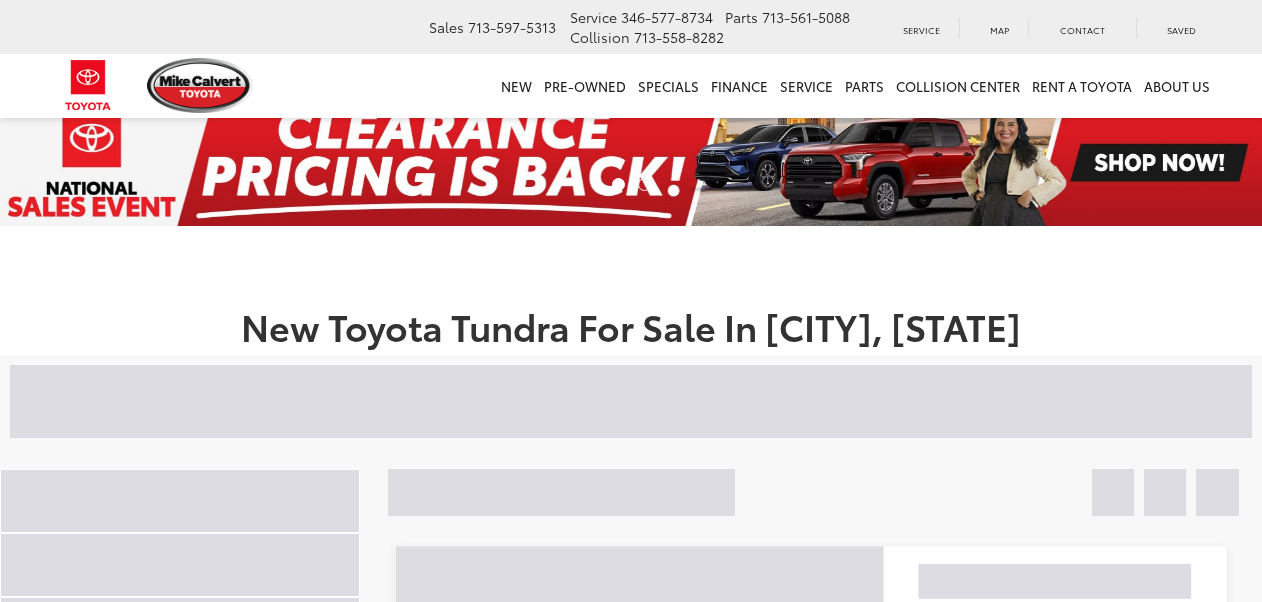 scroll, scrollTop: 0, scrollLeft: 0, axis: both 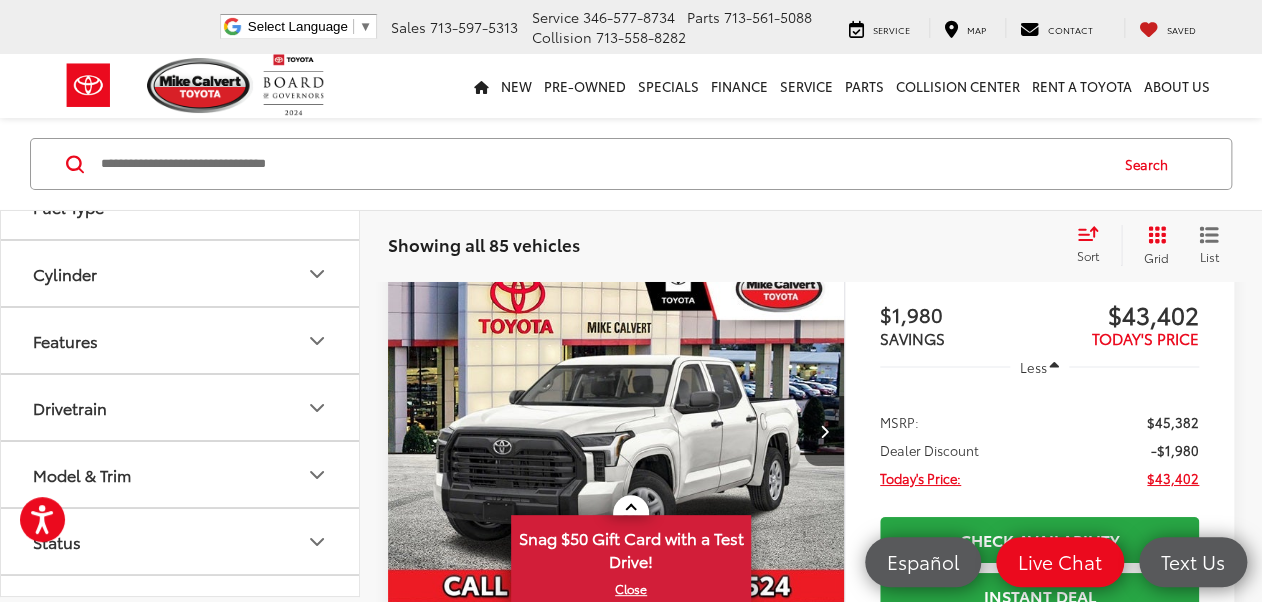 click 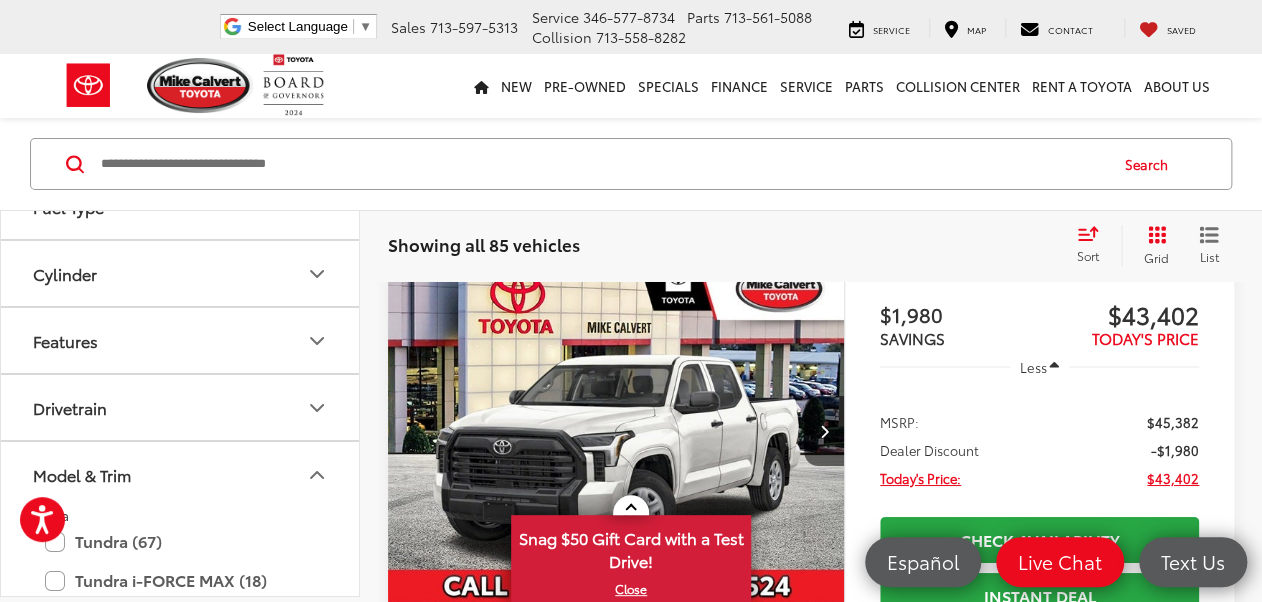 scroll, scrollTop: 720, scrollLeft: 0, axis: vertical 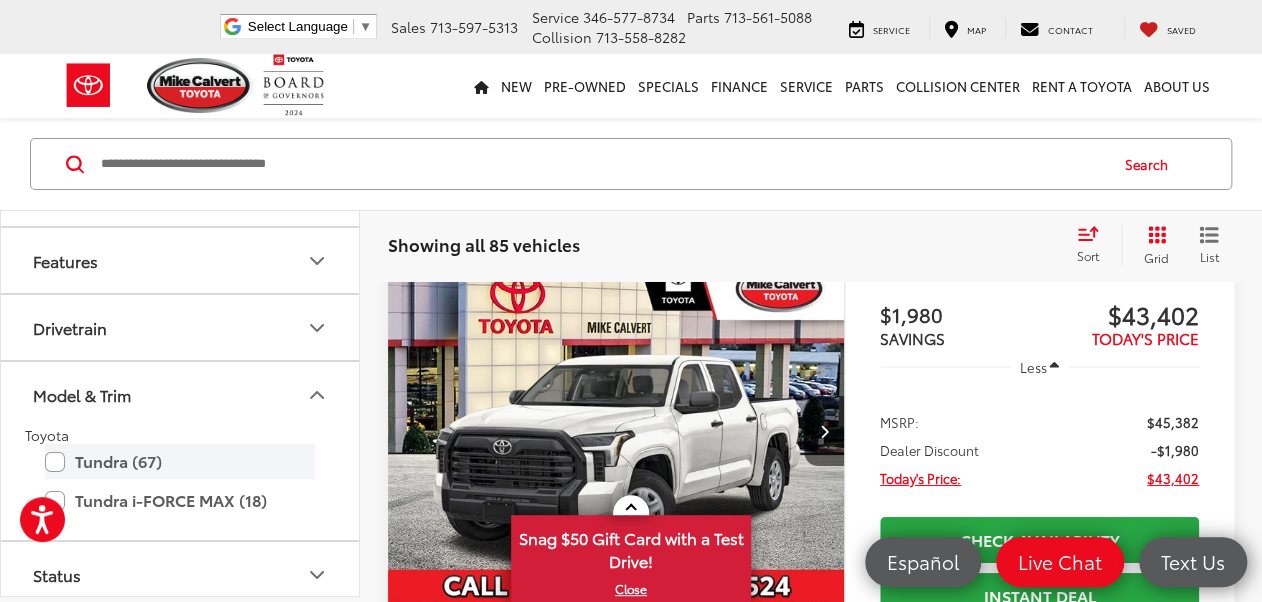 click on "Tundra (67)" at bounding box center (180, 461) 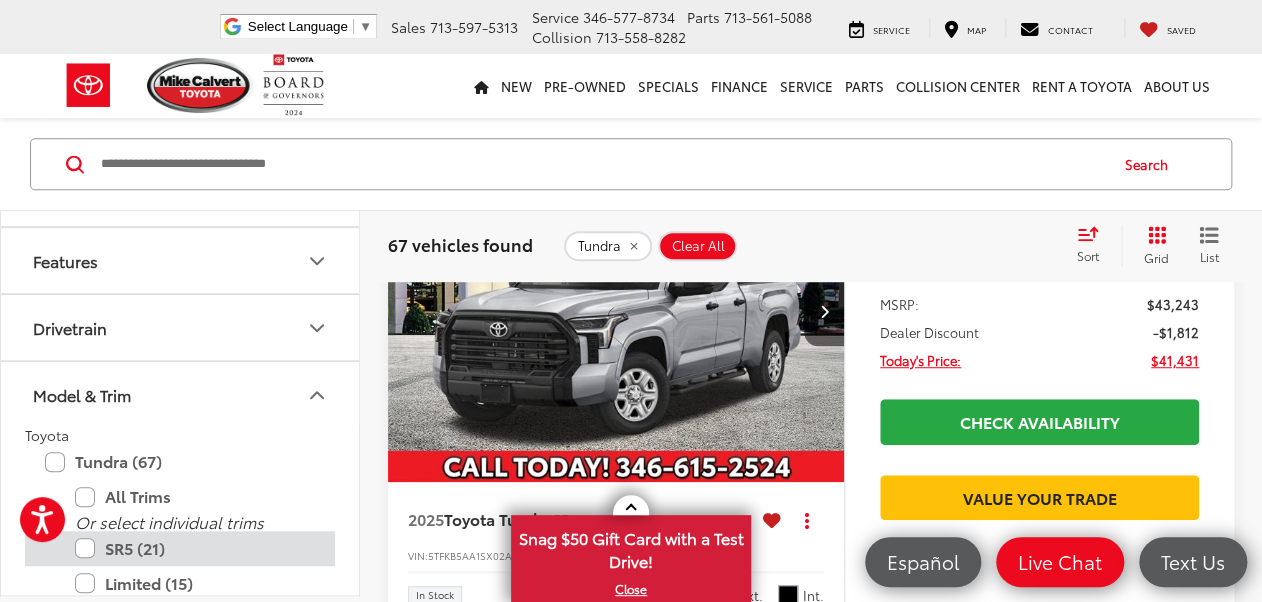 scroll, scrollTop: 236, scrollLeft: 0, axis: vertical 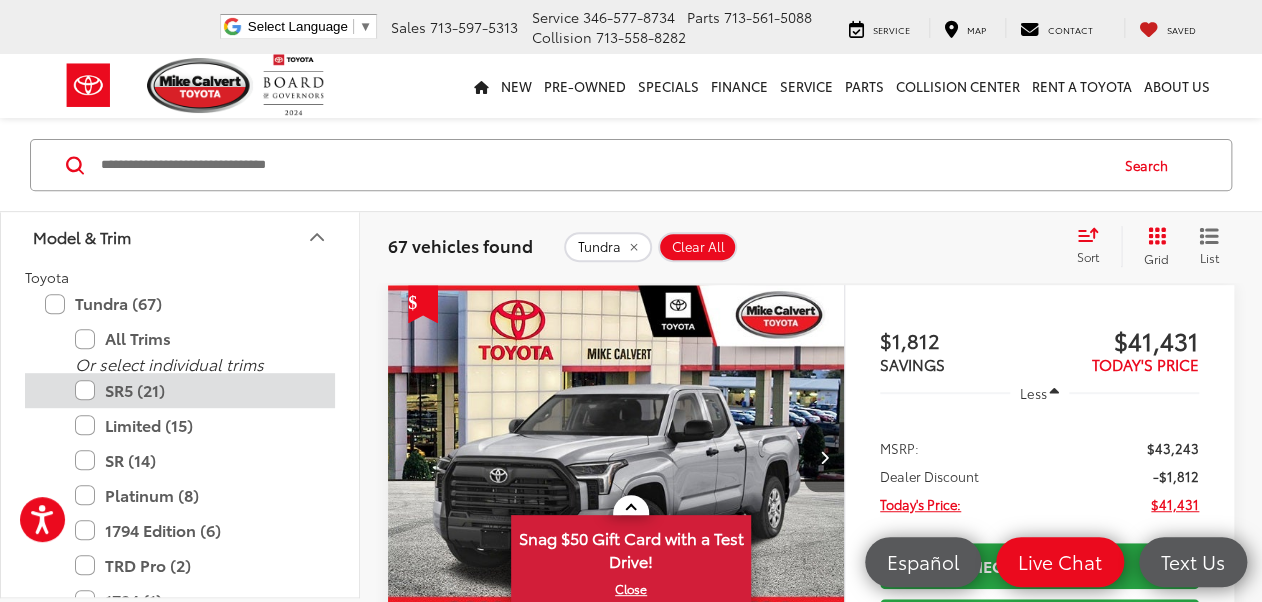 click on "SR5 (21)" at bounding box center (195, 390) 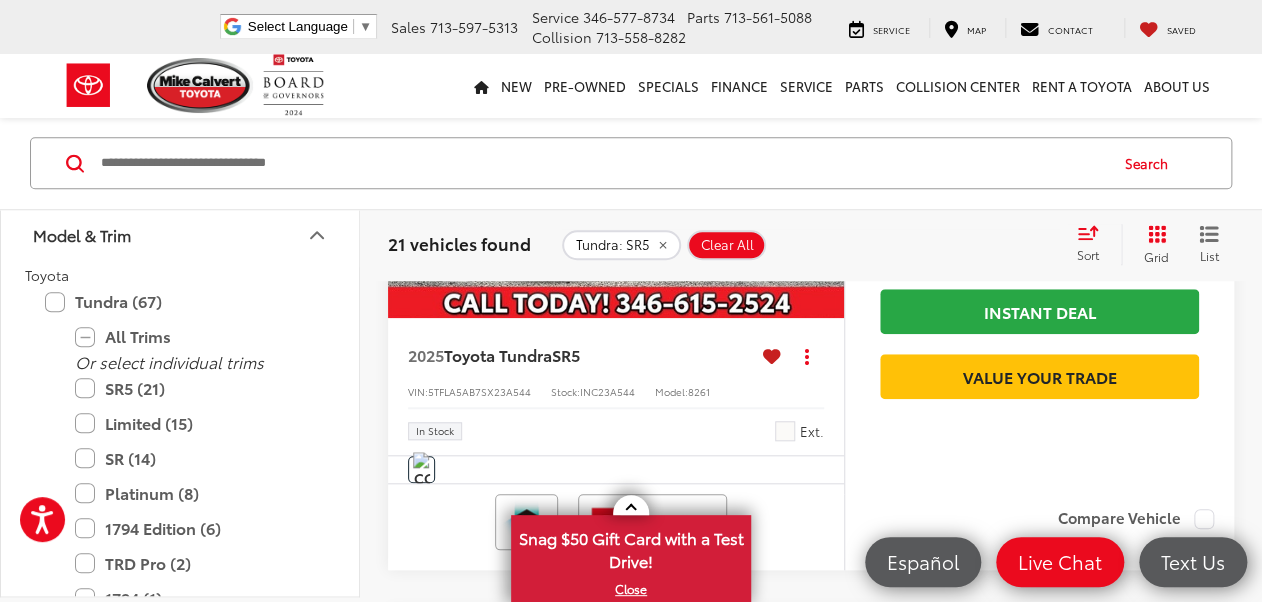 scroll, scrollTop: 556, scrollLeft: 0, axis: vertical 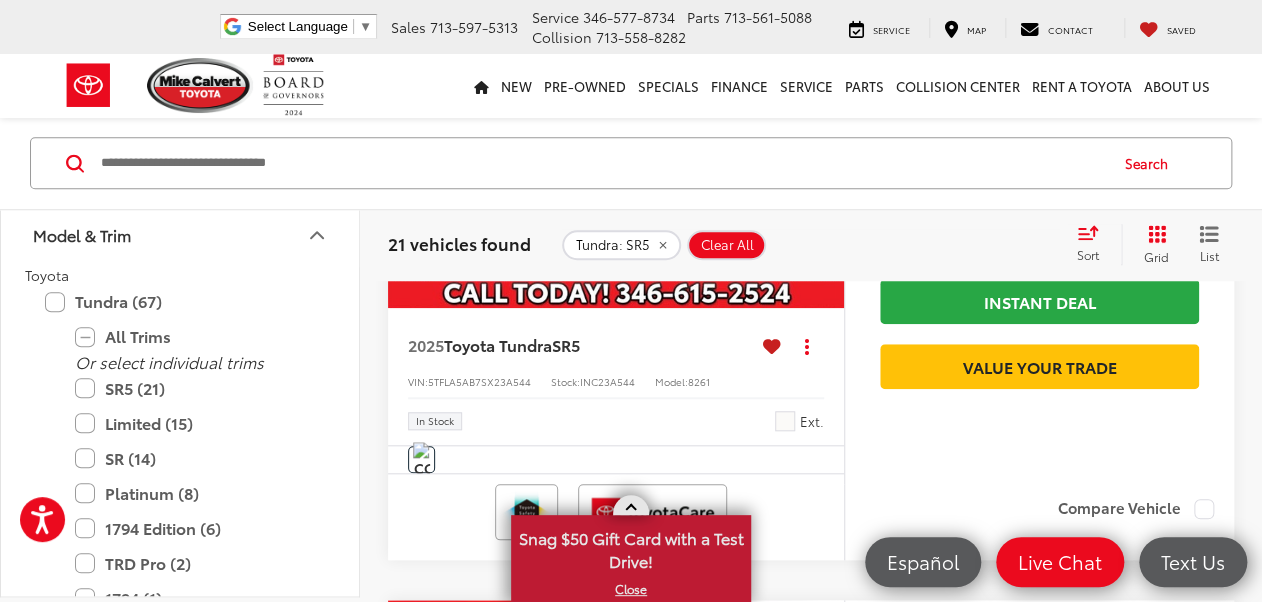 click at bounding box center (630, 509) 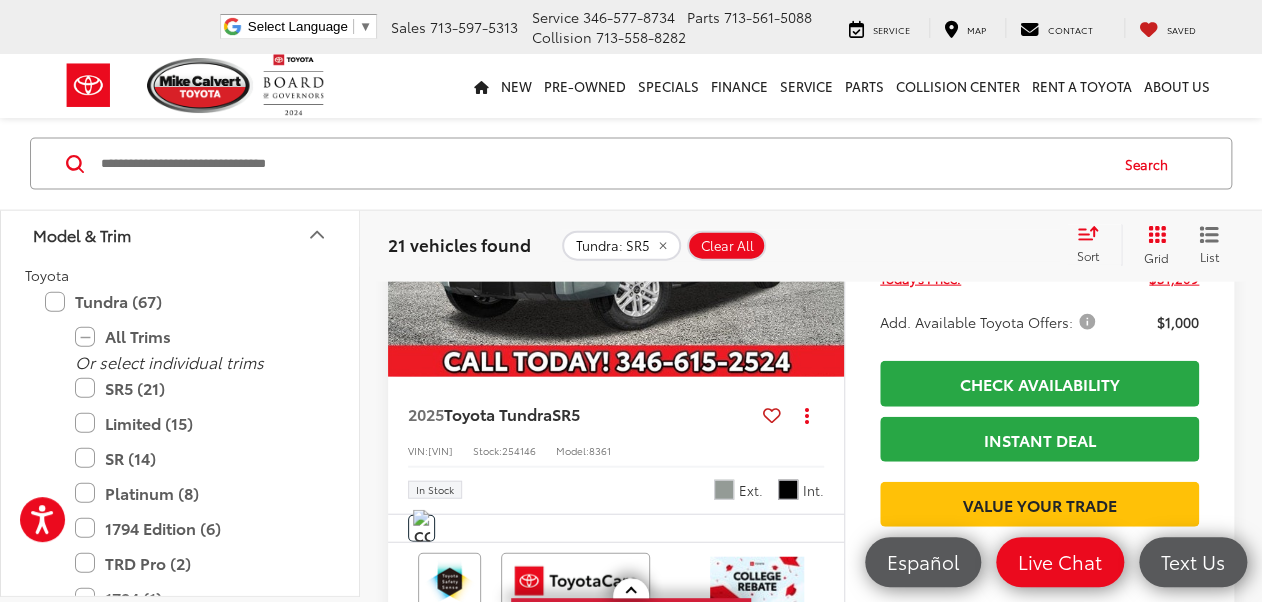scroll, scrollTop: 1836, scrollLeft: 0, axis: vertical 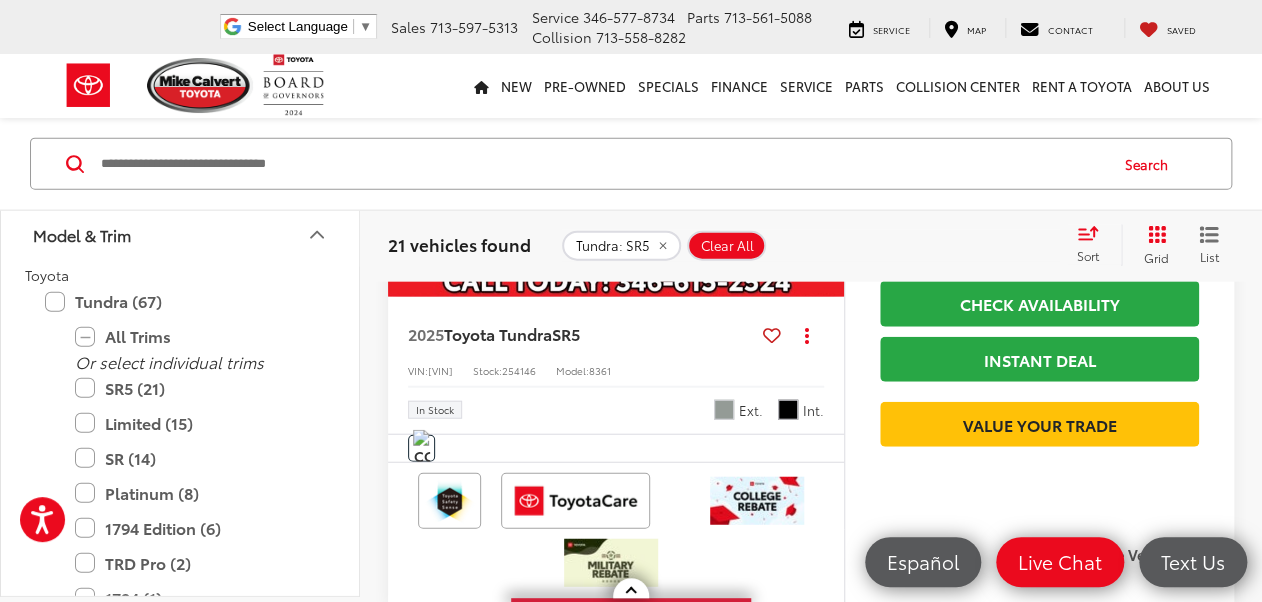 click at bounding box center (772, 335) 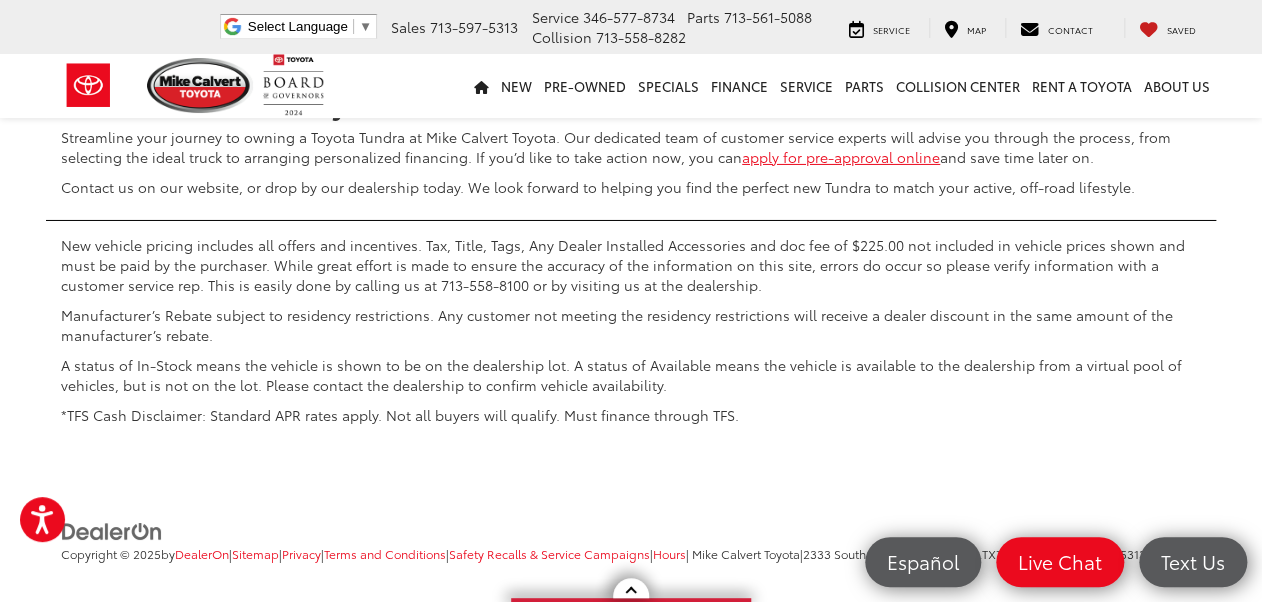 scroll, scrollTop: 9036, scrollLeft: 0, axis: vertical 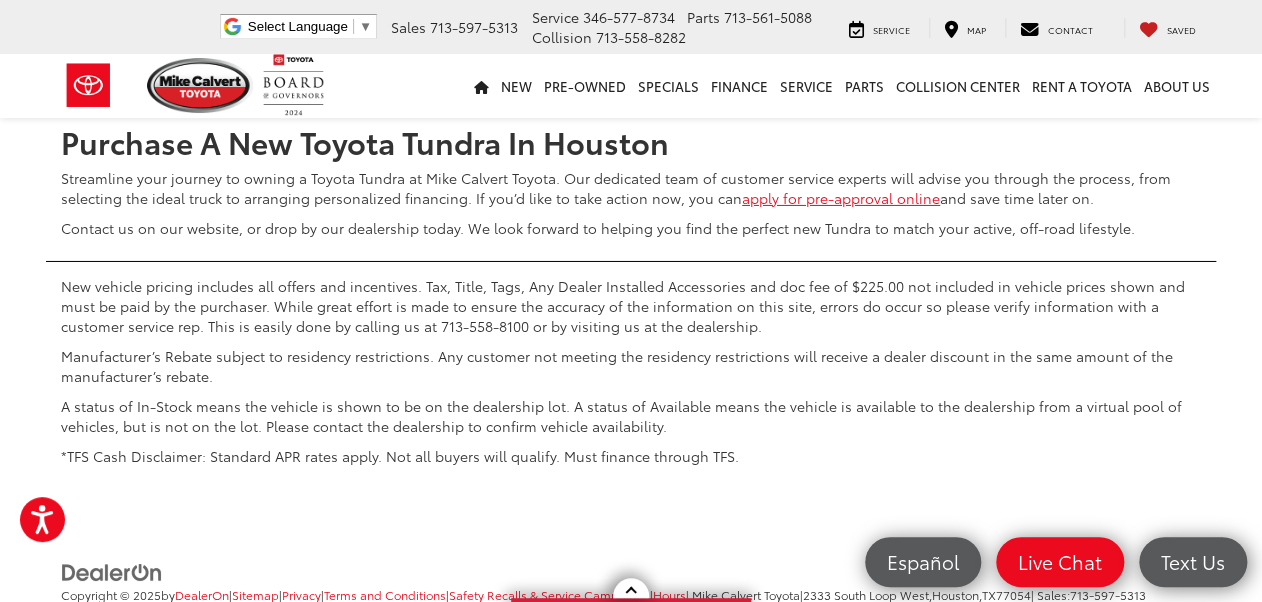click 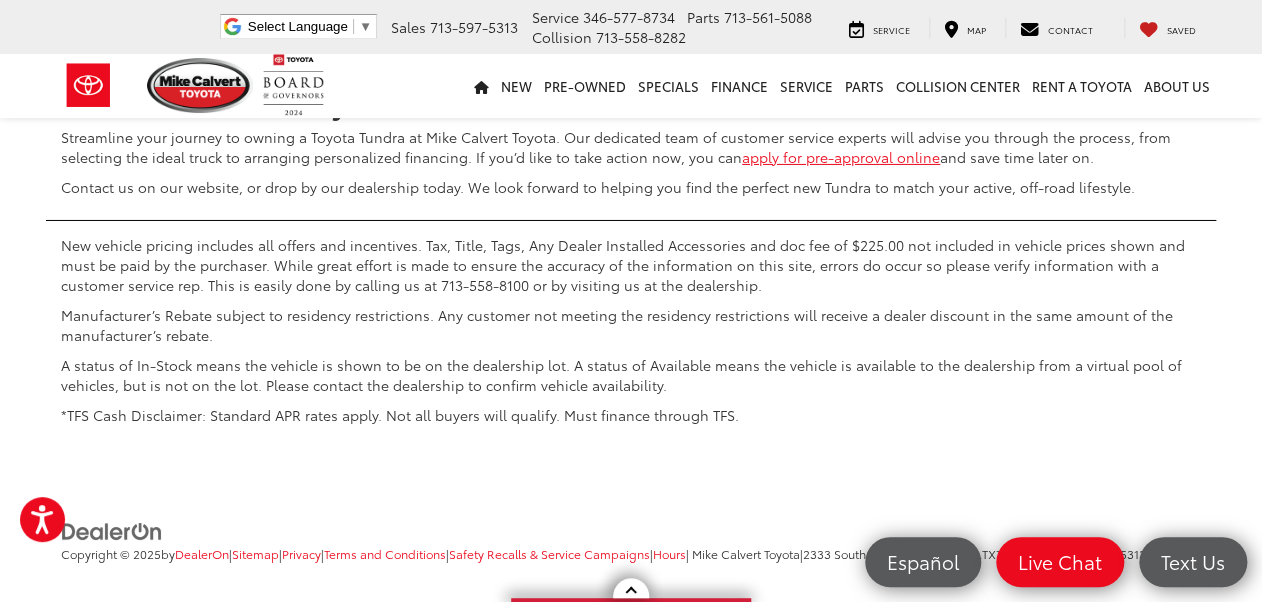 scroll, scrollTop: 9196, scrollLeft: 0, axis: vertical 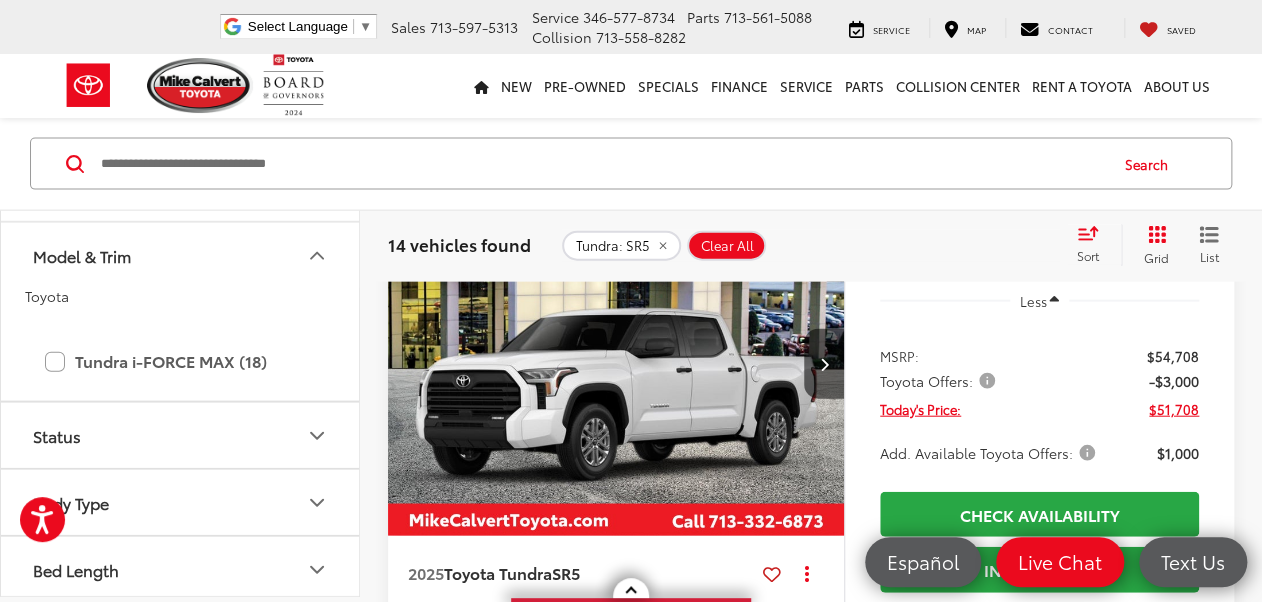 click at bounding box center [772, -61] 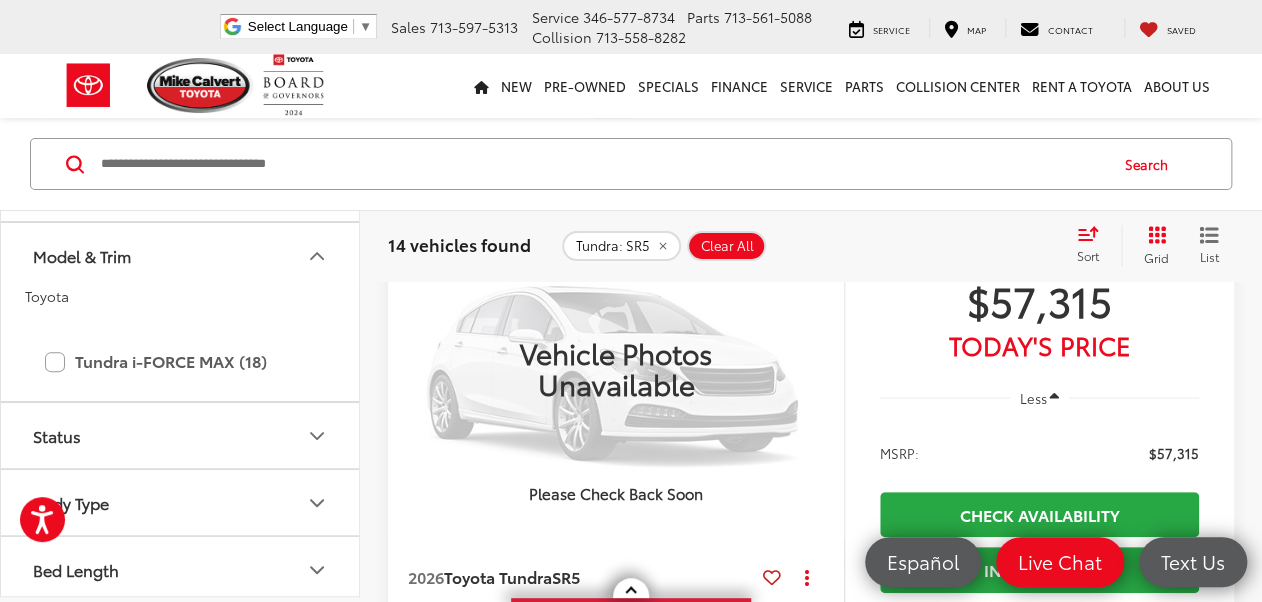 scroll, scrollTop: 6365, scrollLeft: 0, axis: vertical 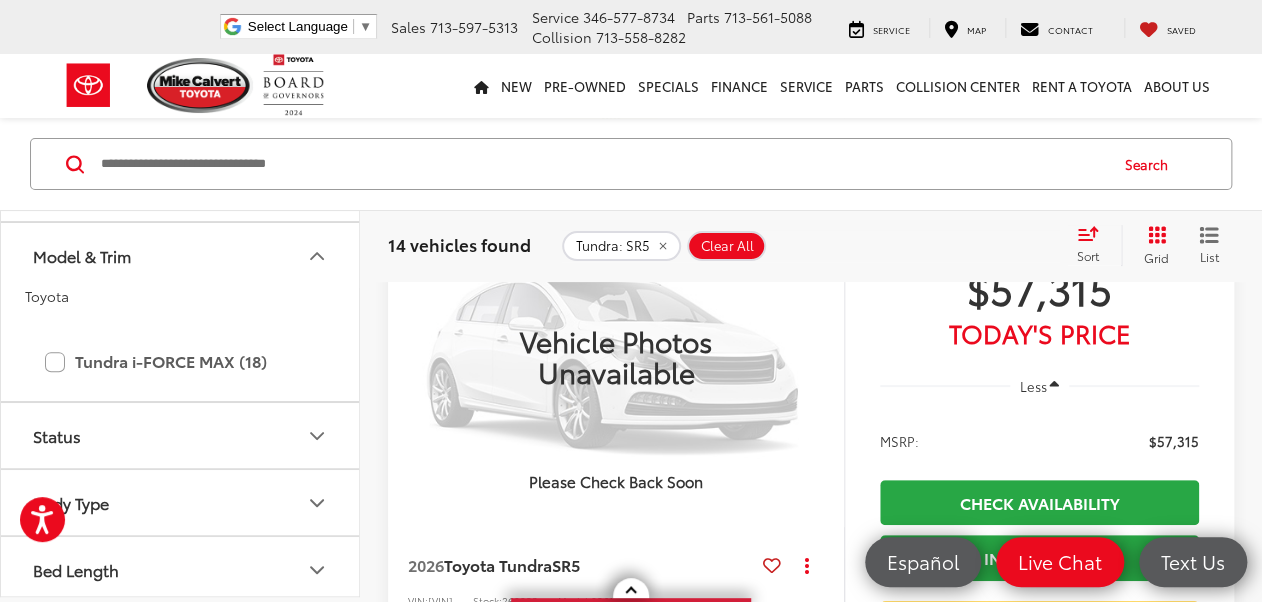 click at bounding box center (772, -150) 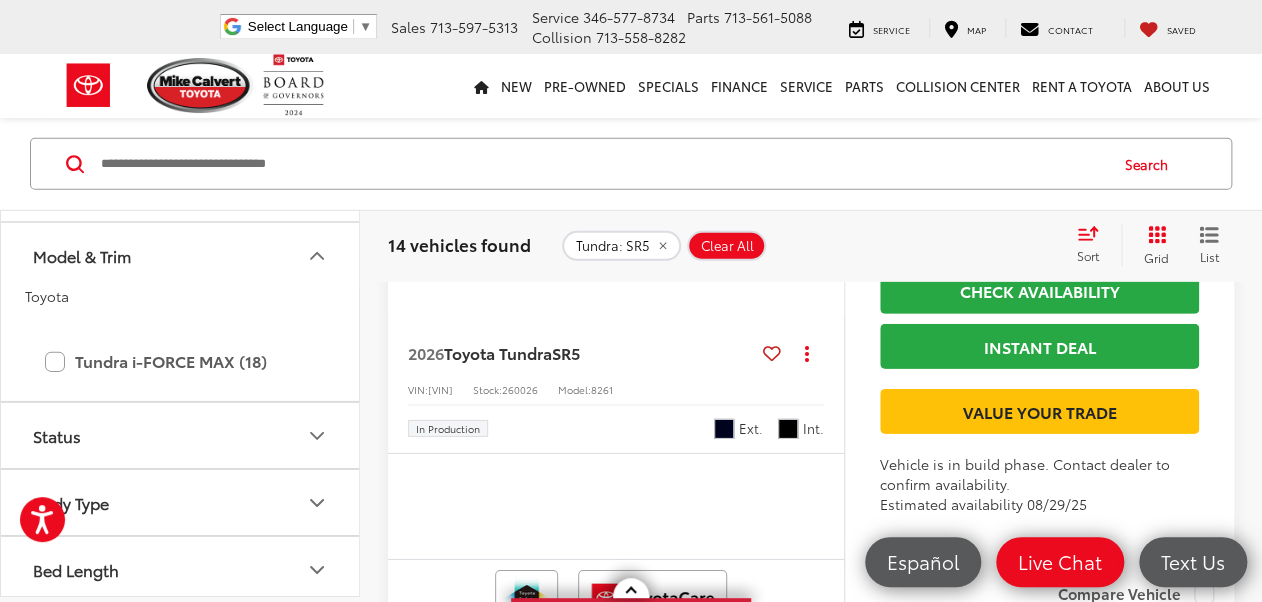scroll, scrollTop: 8685, scrollLeft: 0, axis: vertical 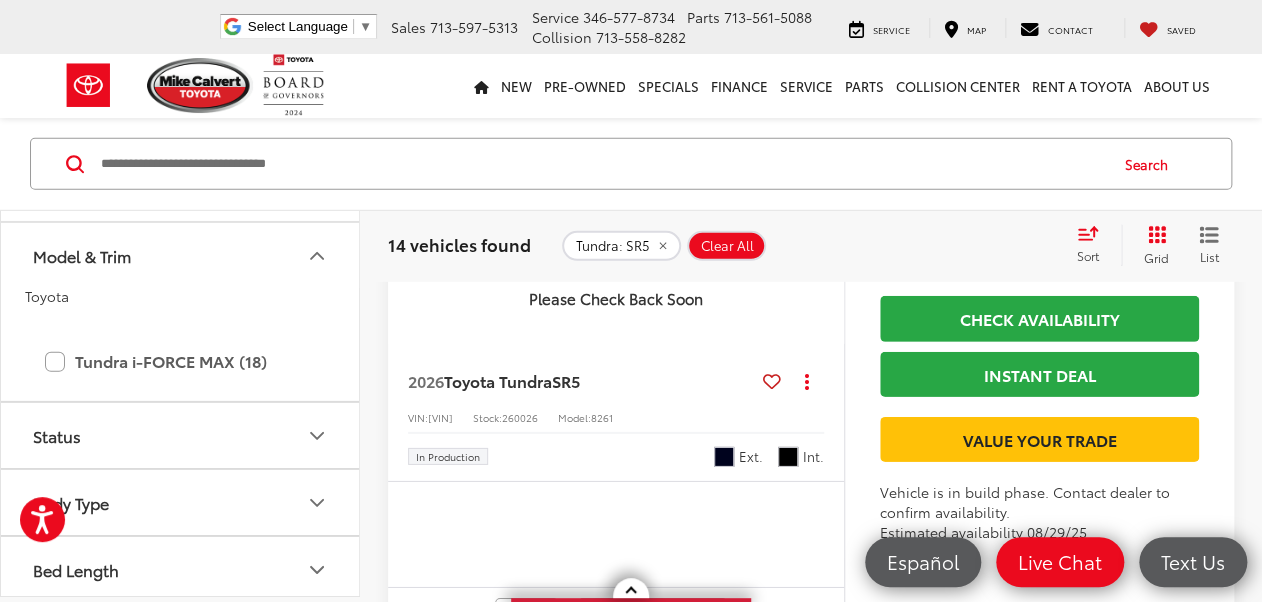 click at bounding box center (772, -331) 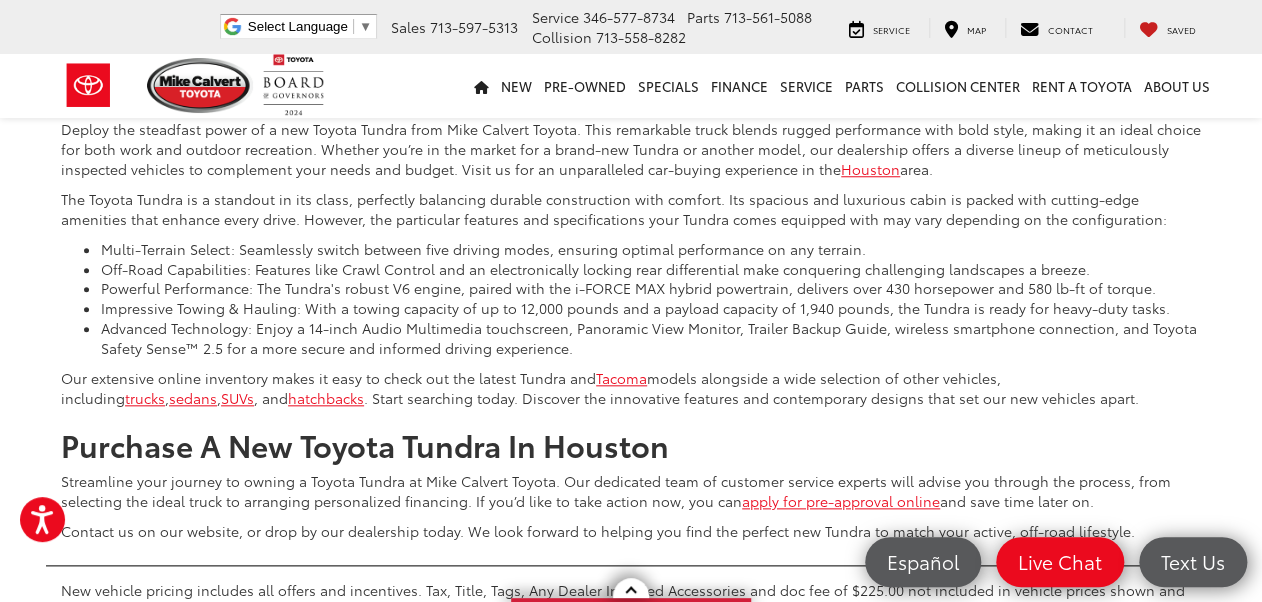 scroll, scrollTop: 9805, scrollLeft: 0, axis: vertical 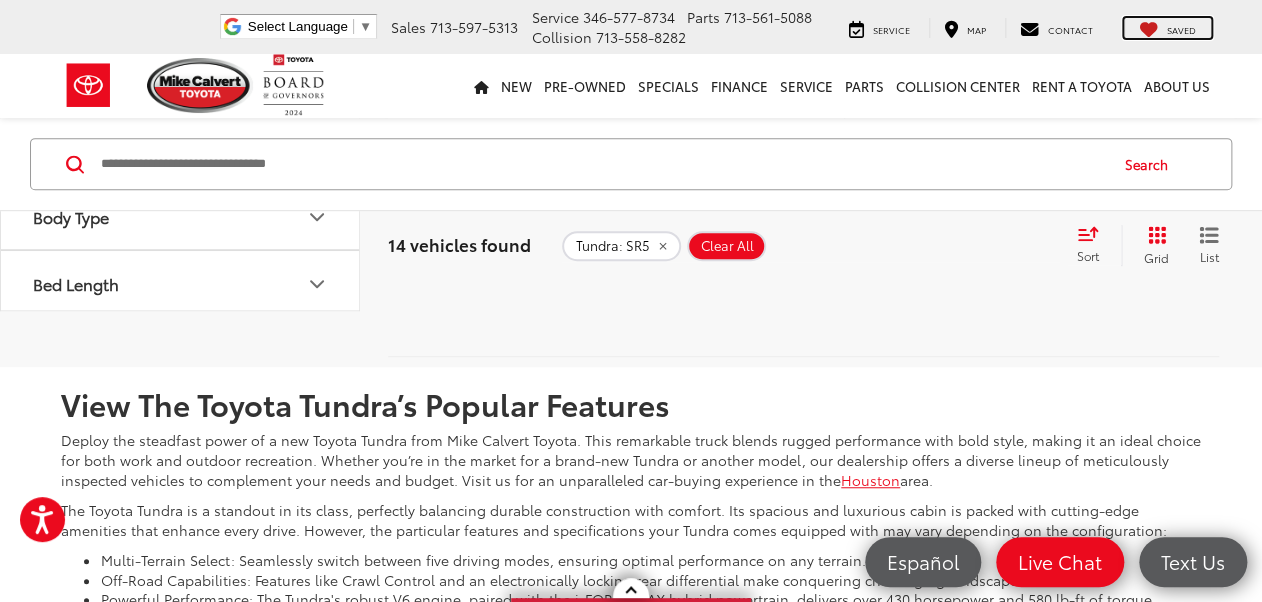 click on "Saved" at bounding box center (1181, 29) 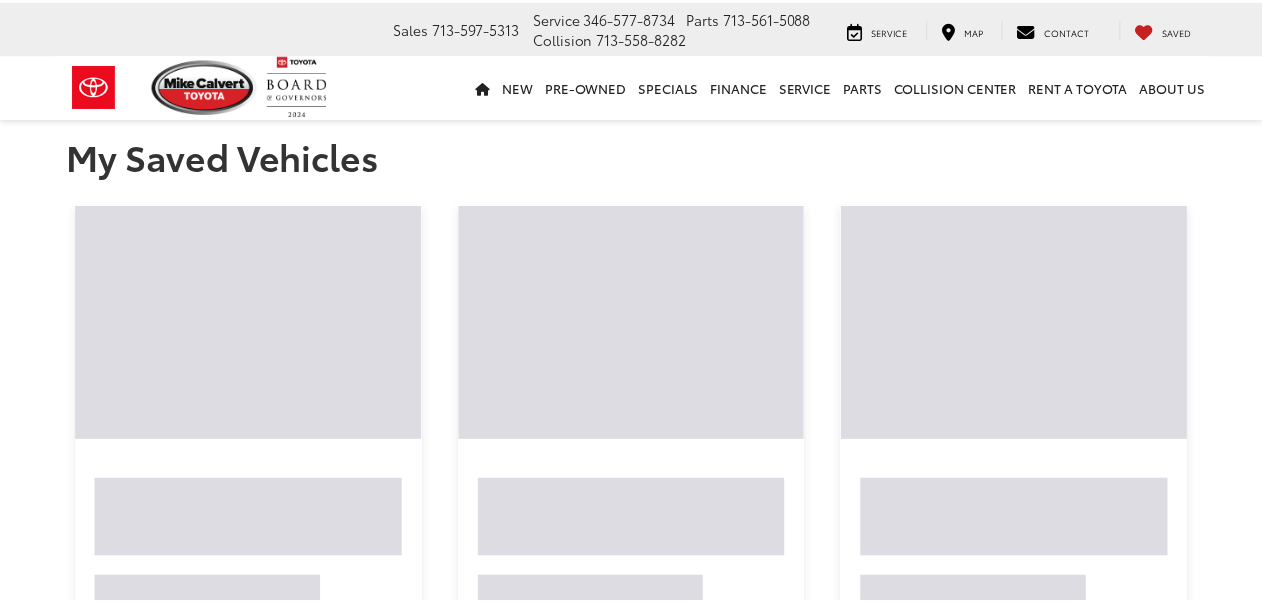 scroll, scrollTop: 0, scrollLeft: 0, axis: both 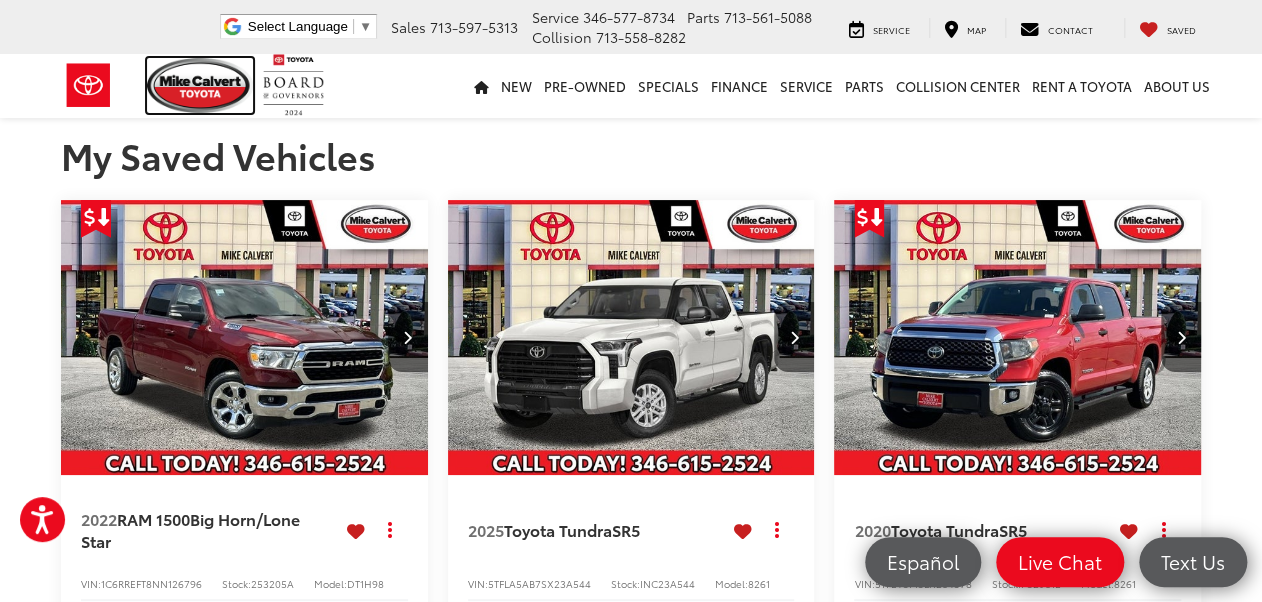 click at bounding box center [200, 85] 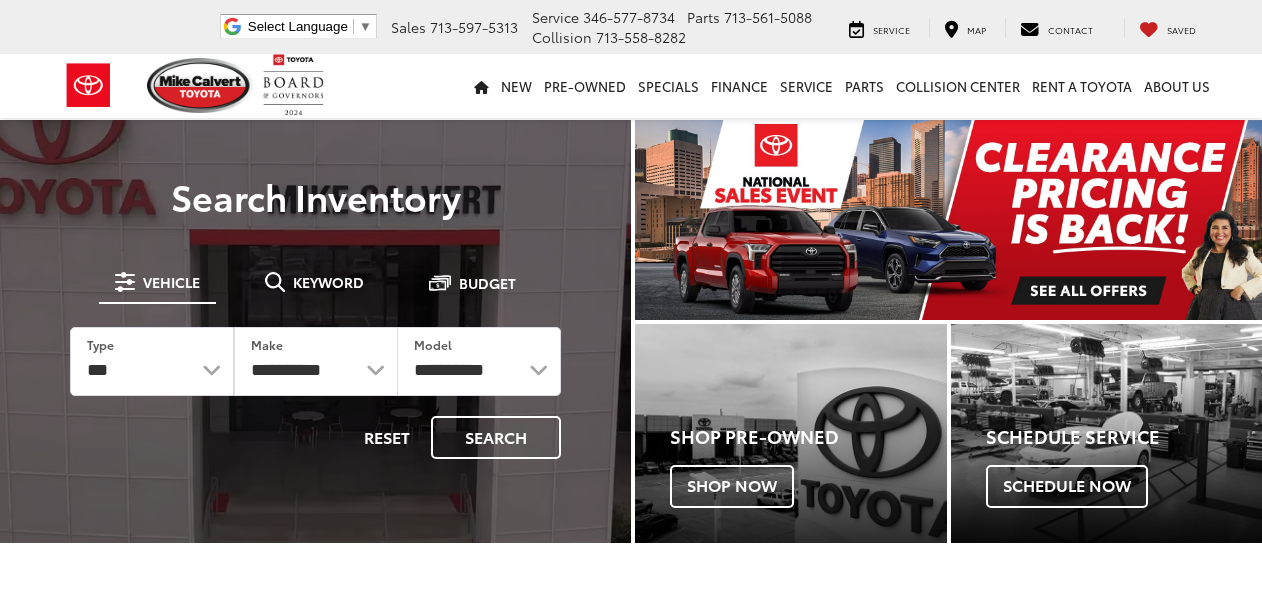scroll, scrollTop: 0, scrollLeft: 0, axis: both 